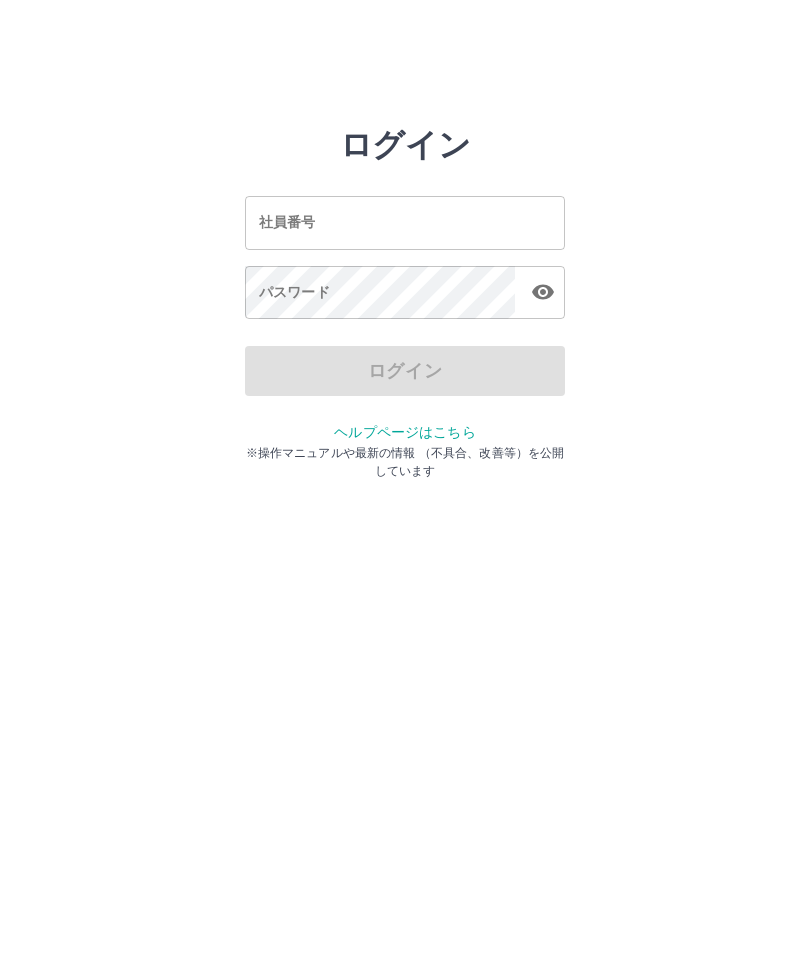 scroll, scrollTop: 0, scrollLeft: 0, axis: both 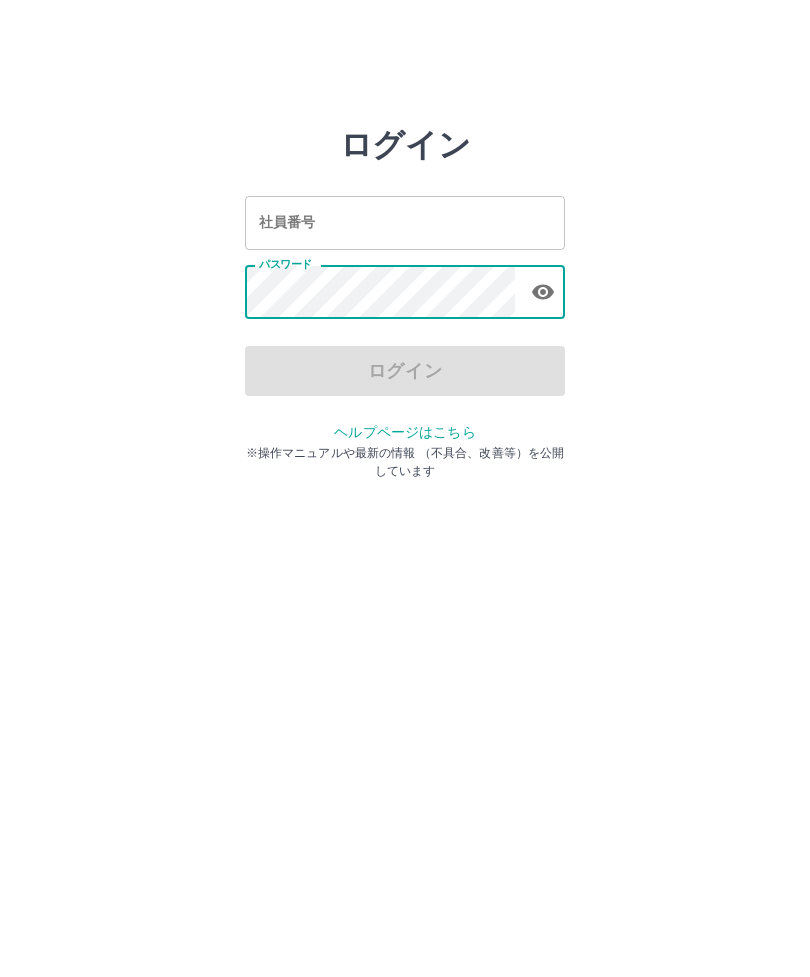 click on "社員番号" at bounding box center [405, 222] 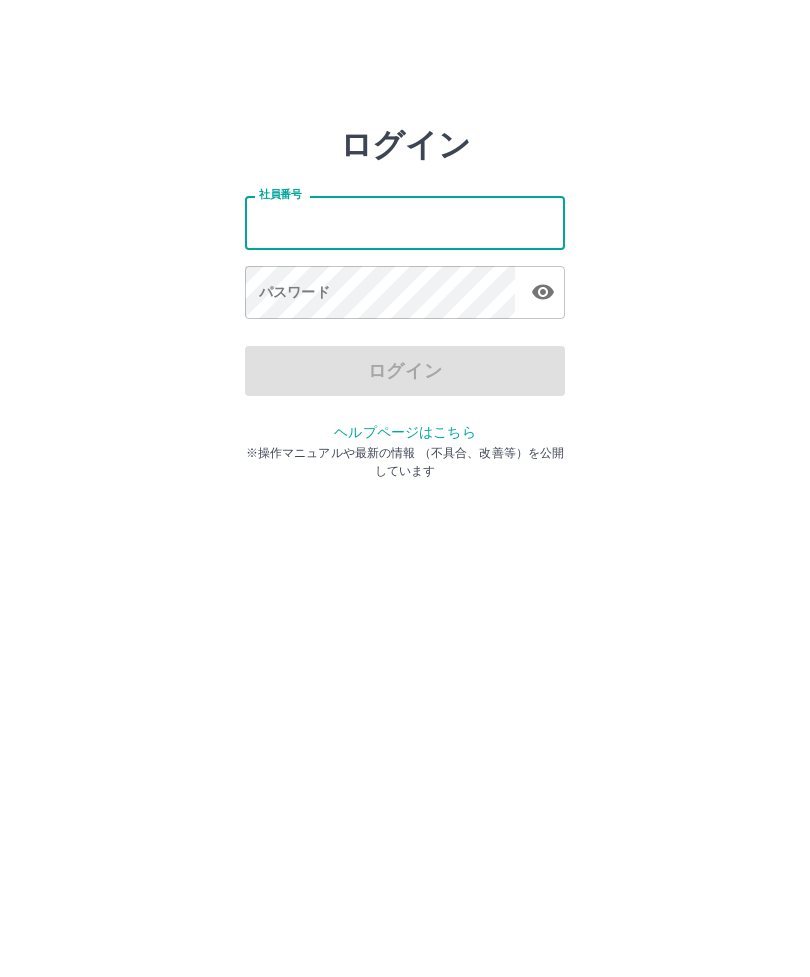 click on "社員番号" at bounding box center (405, 222) 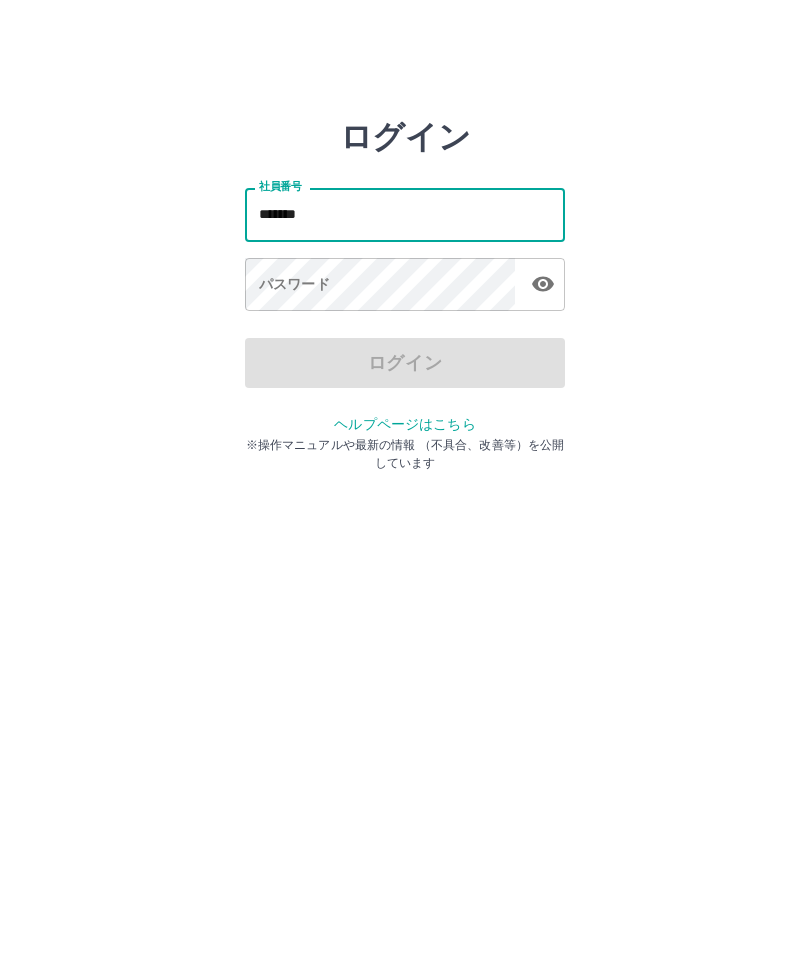 click on "*******" at bounding box center (405, 222) 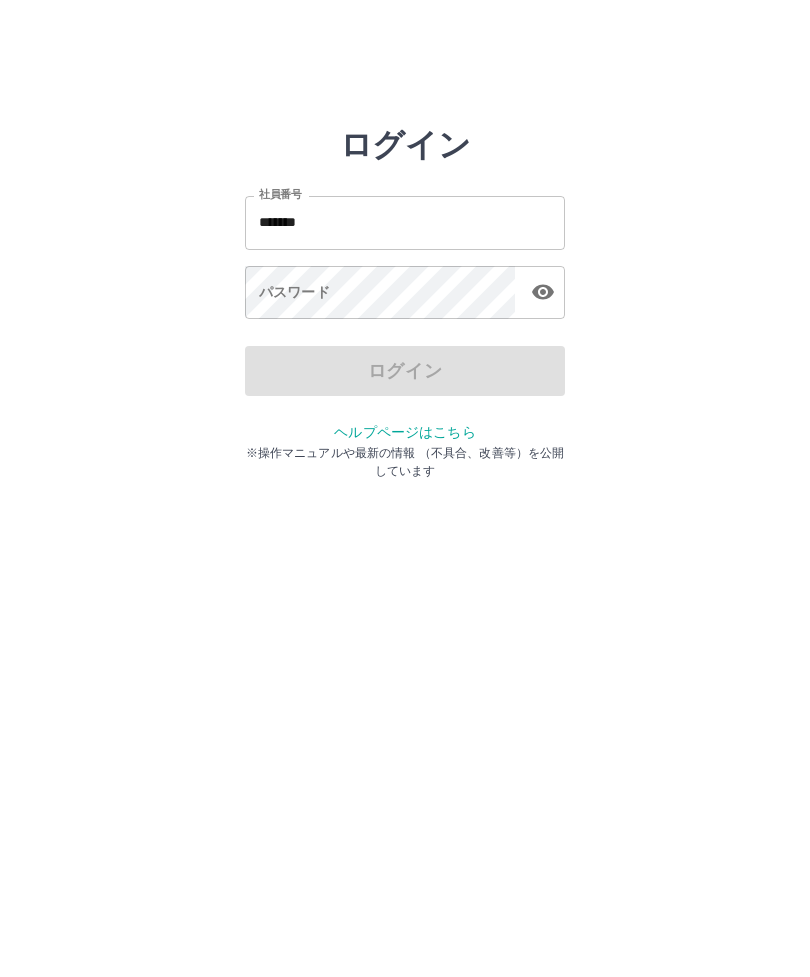 click on "ログイン" at bounding box center (405, 371) 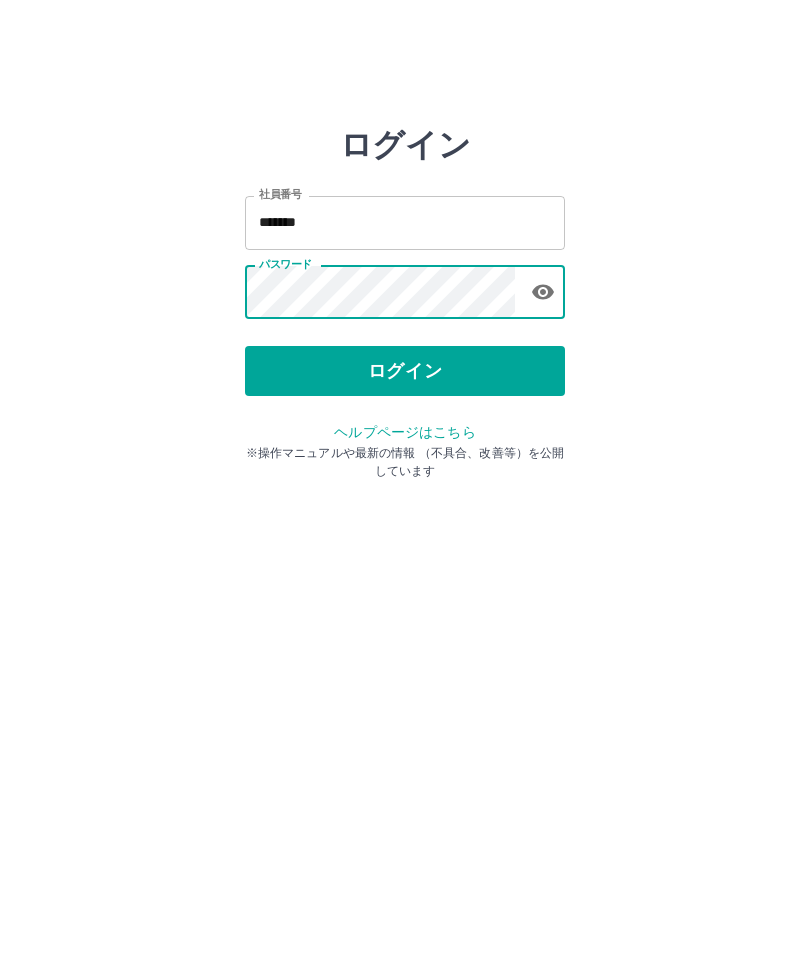click on "ログイン" at bounding box center (405, 371) 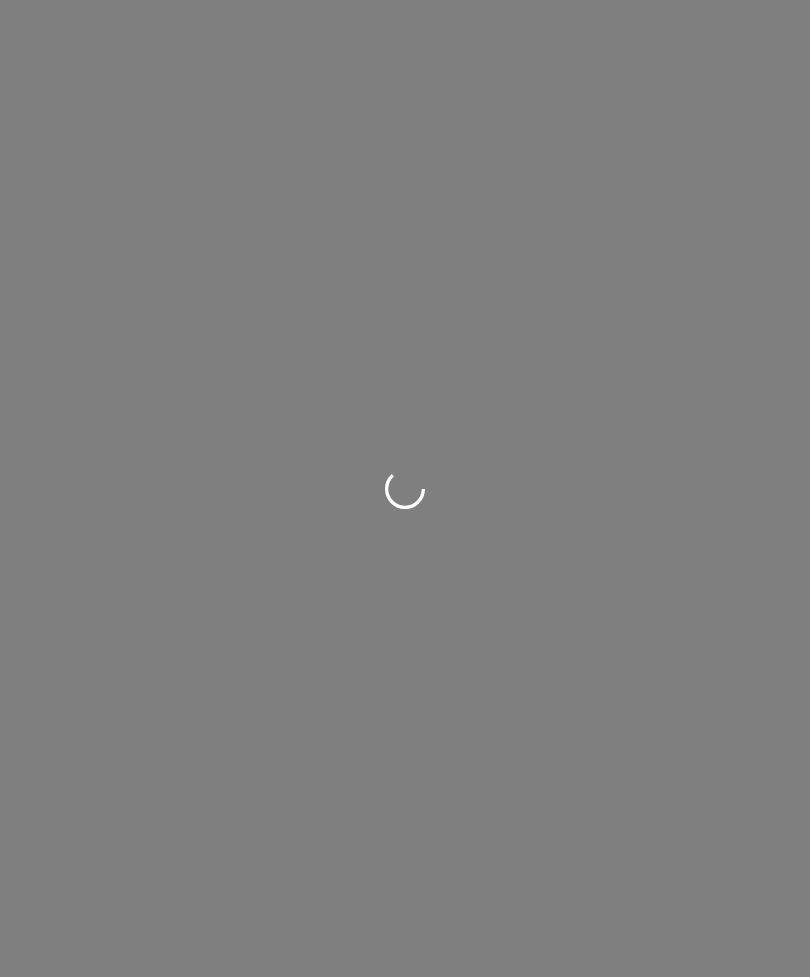 scroll, scrollTop: 0, scrollLeft: 0, axis: both 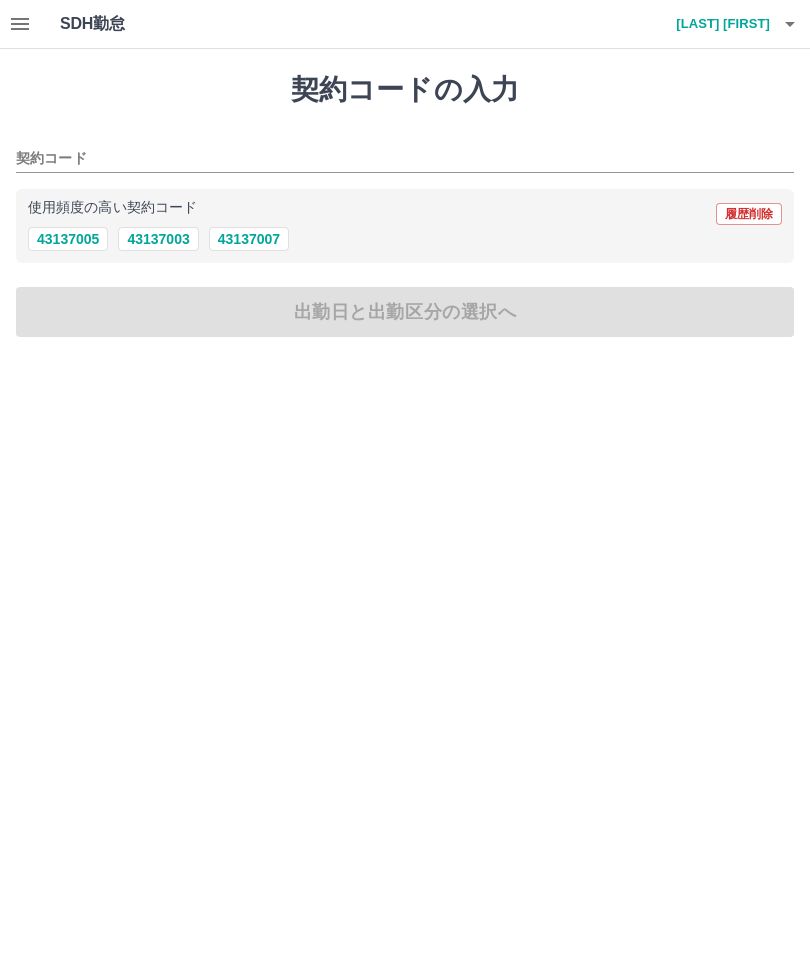 click on "43137007" at bounding box center (249, 239) 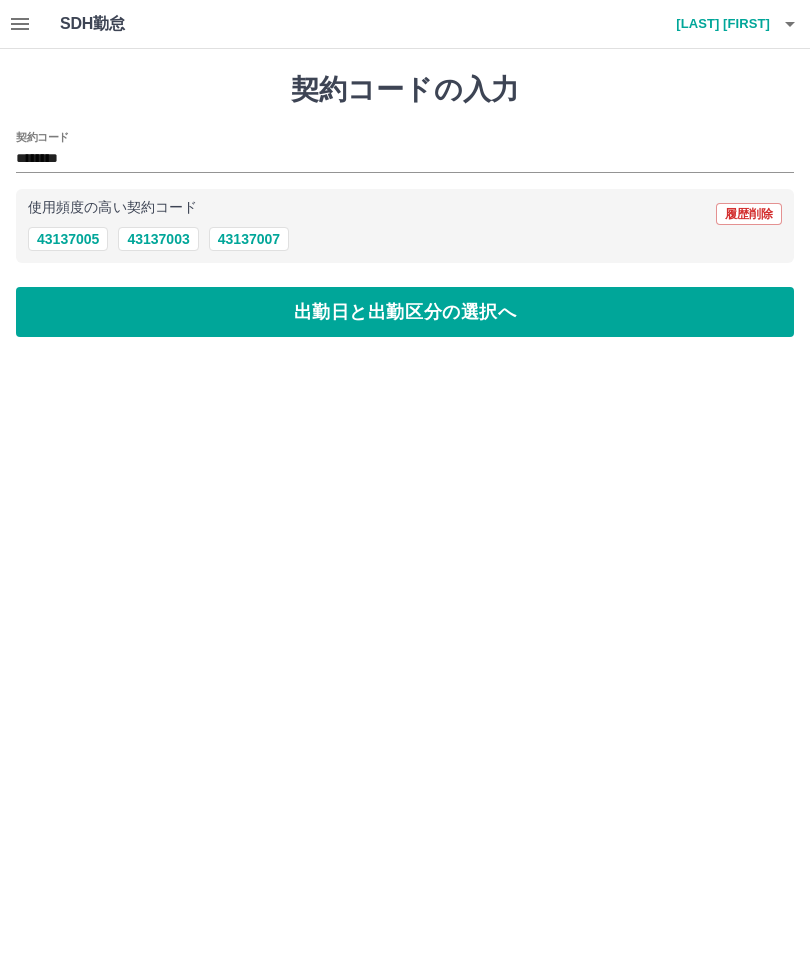 click on "出勤日と出勤区分の選択へ" at bounding box center (405, 312) 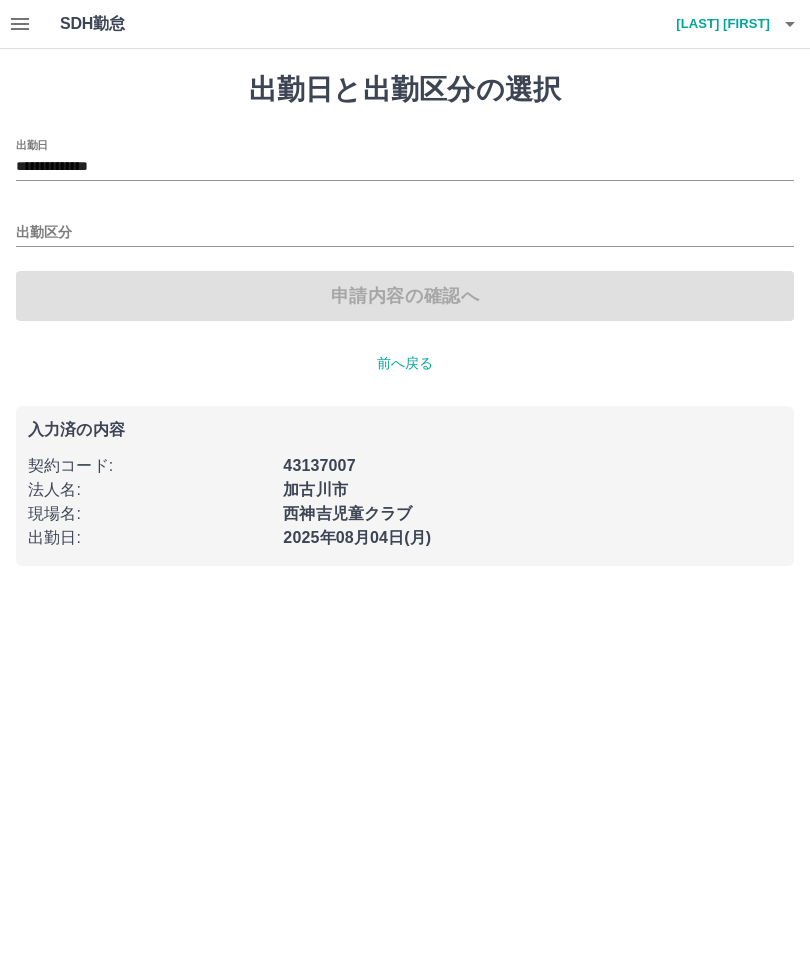 click on "申請内容の確認へ" at bounding box center [405, 296] 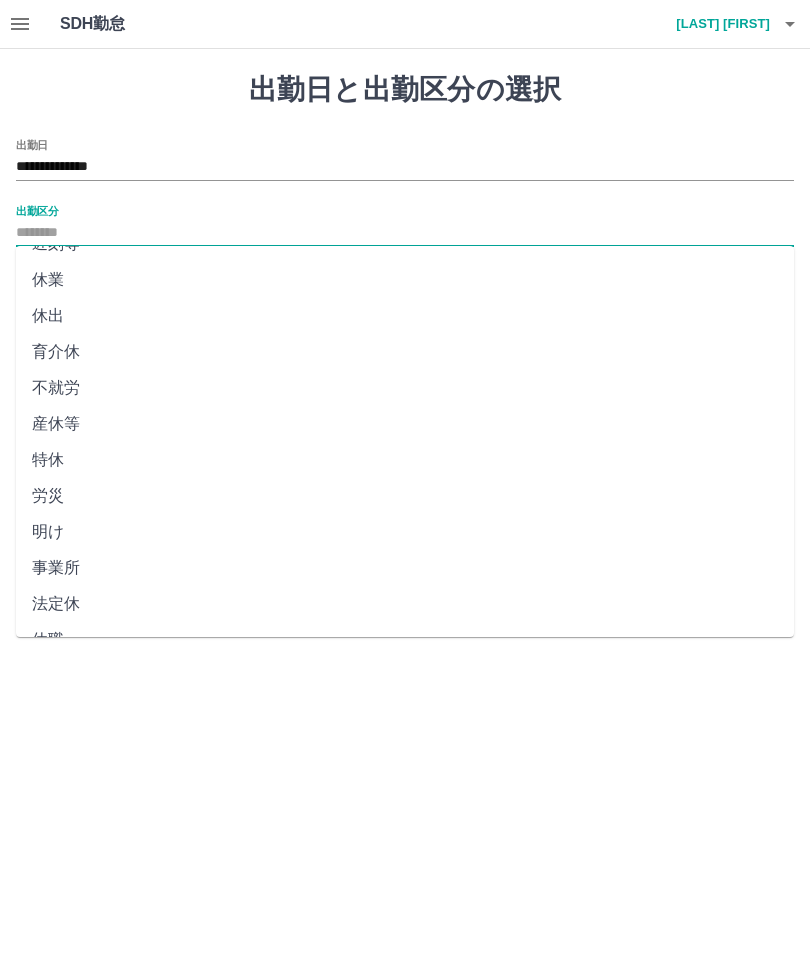 scroll, scrollTop: 245, scrollLeft: 0, axis: vertical 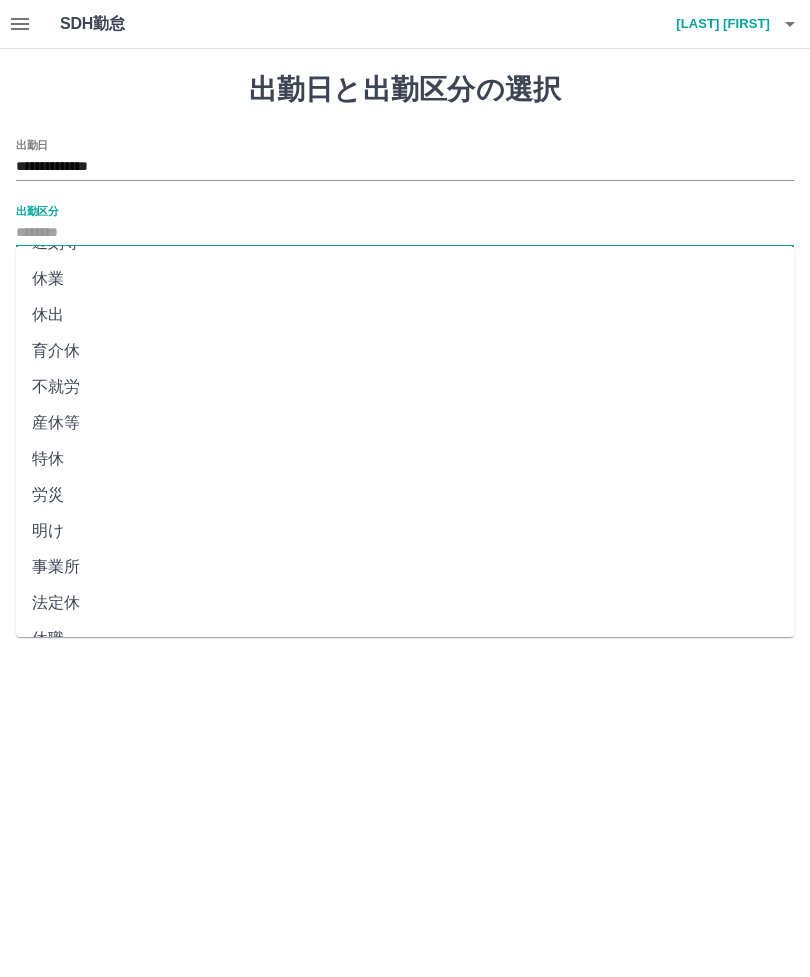 click on "出勤区分" at bounding box center (405, 233) 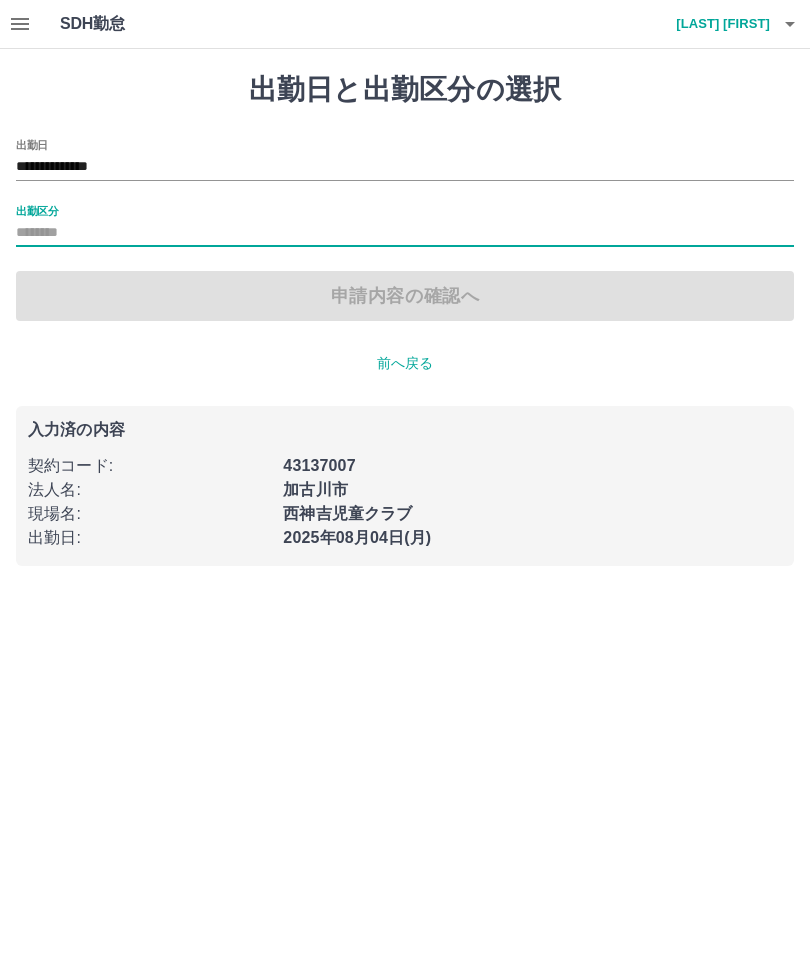 click on "出勤区分" at bounding box center (405, 233) 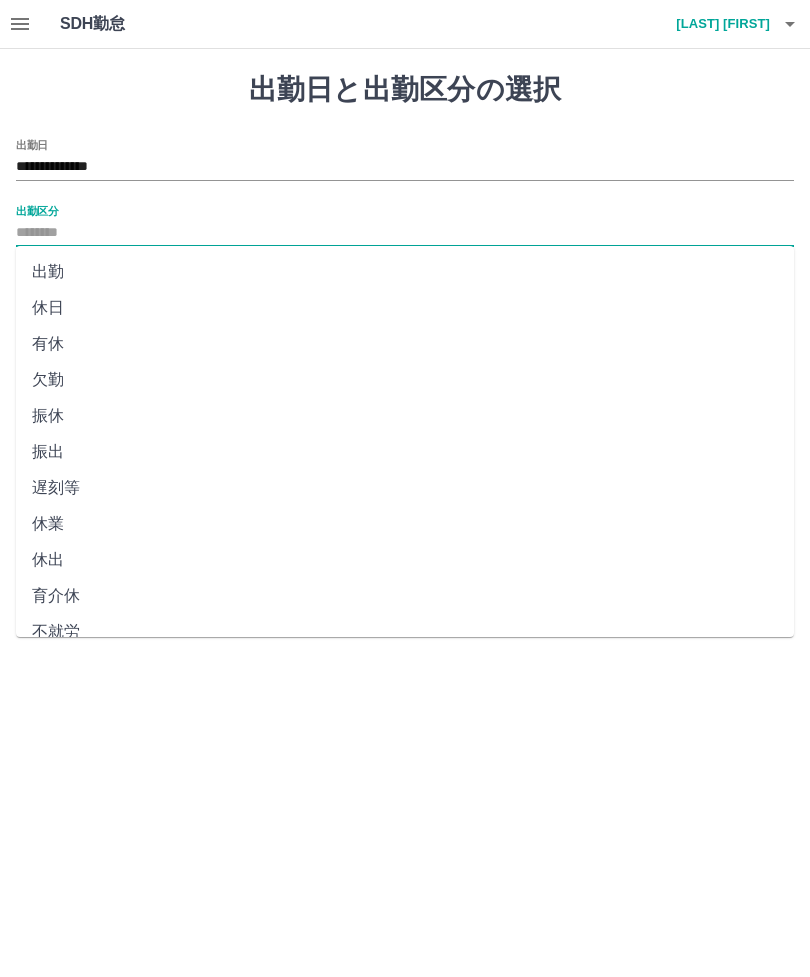 click on "出勤" at bounding box center (405, 272) 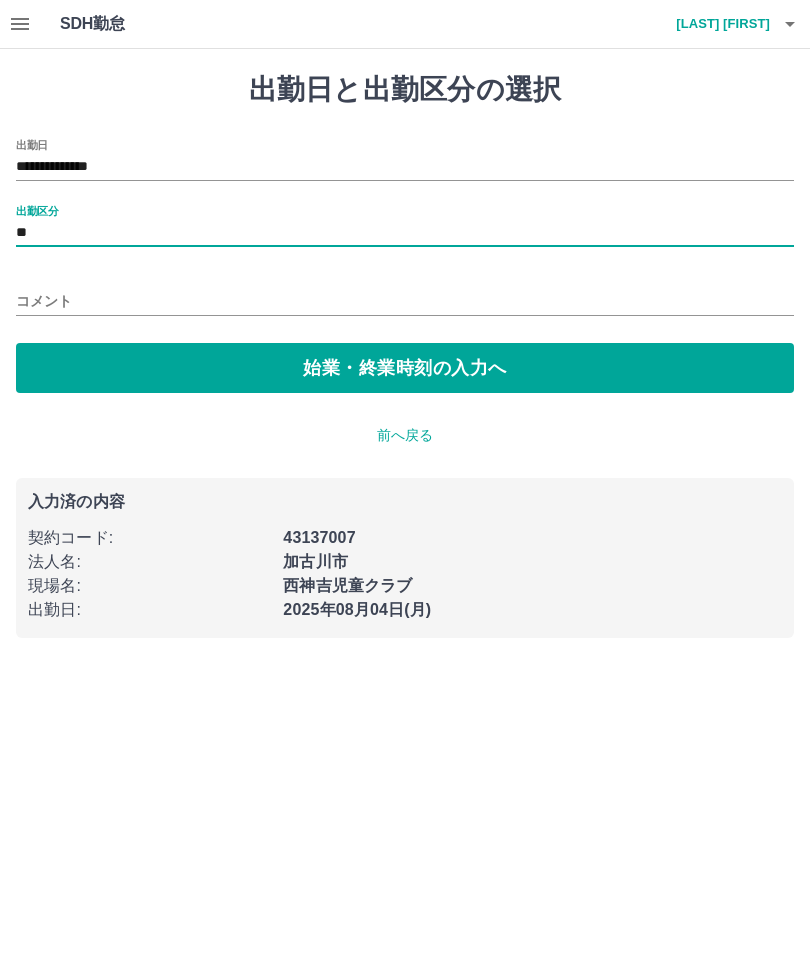 click on "2025年08月04日(月)" at bounding box center [526, 604] 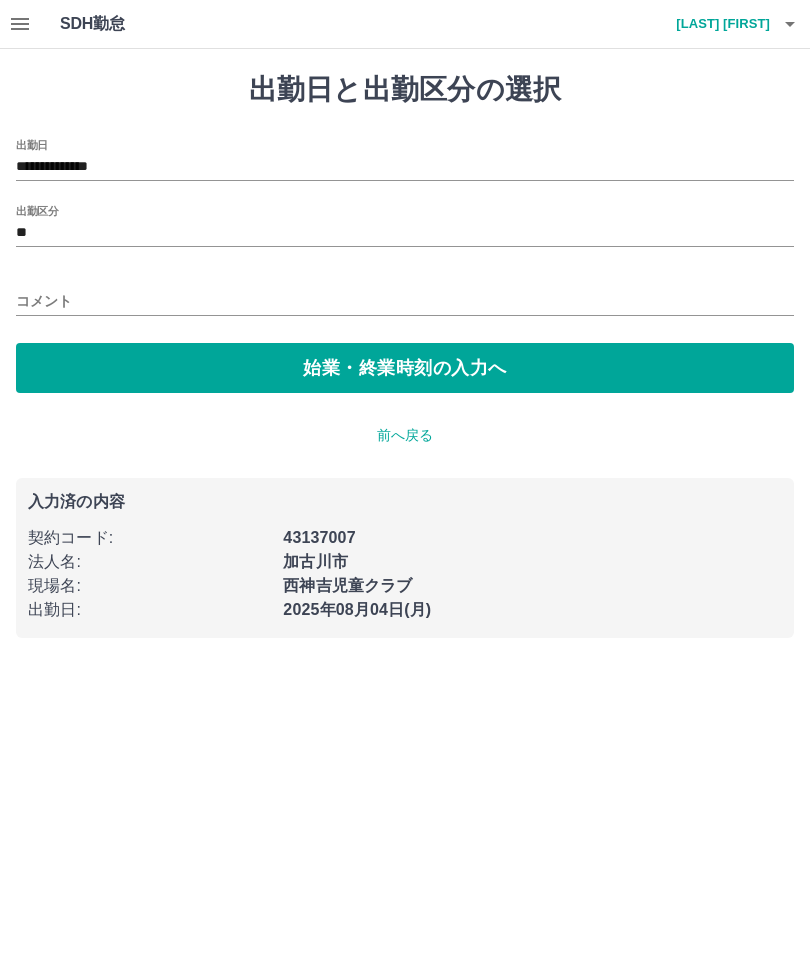 click on "2025年08月04日(月)" at bounding box center [357, 609] 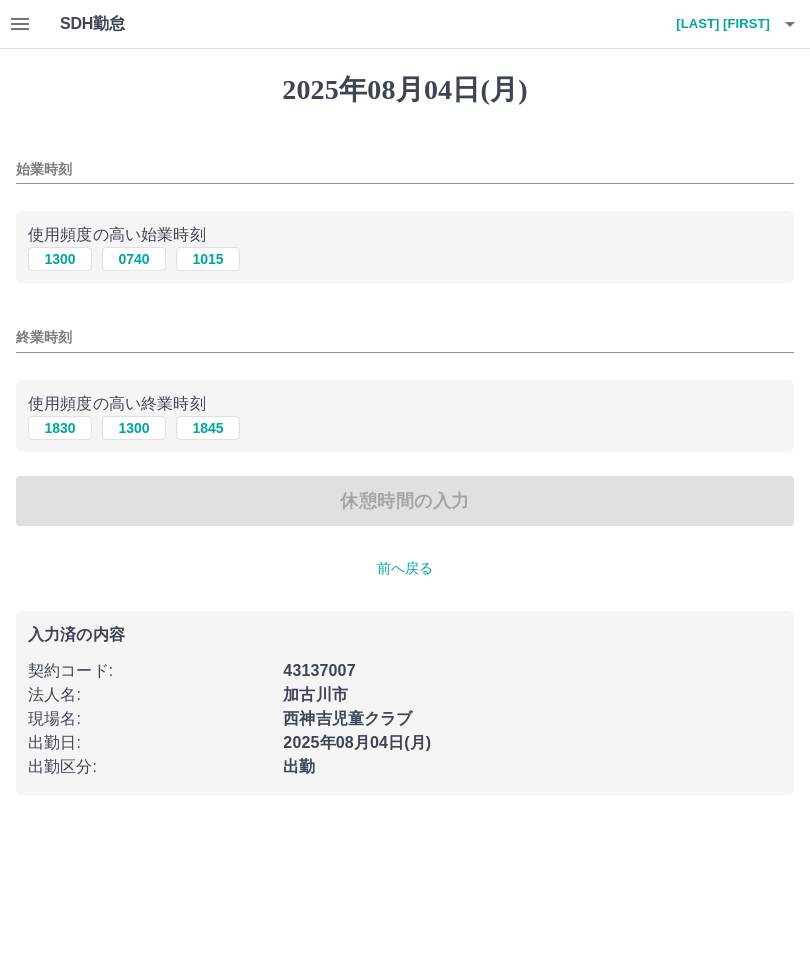 click on "0740" at bounding box center [134, 259] 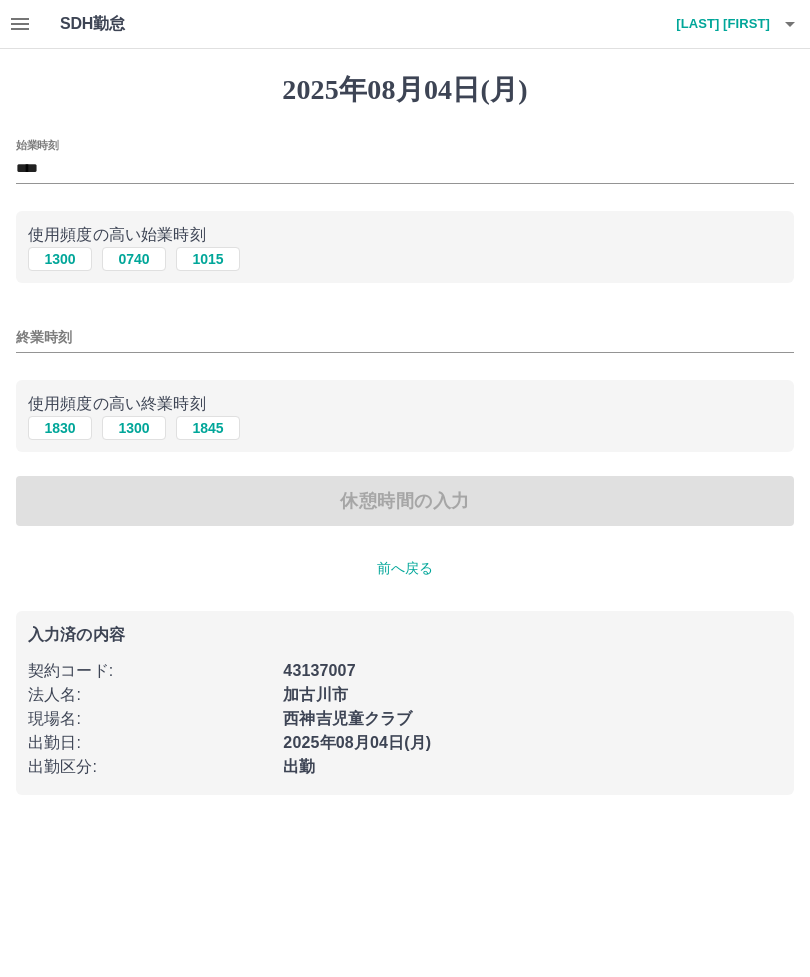 click on "1830" at bounding box center [60, 428] 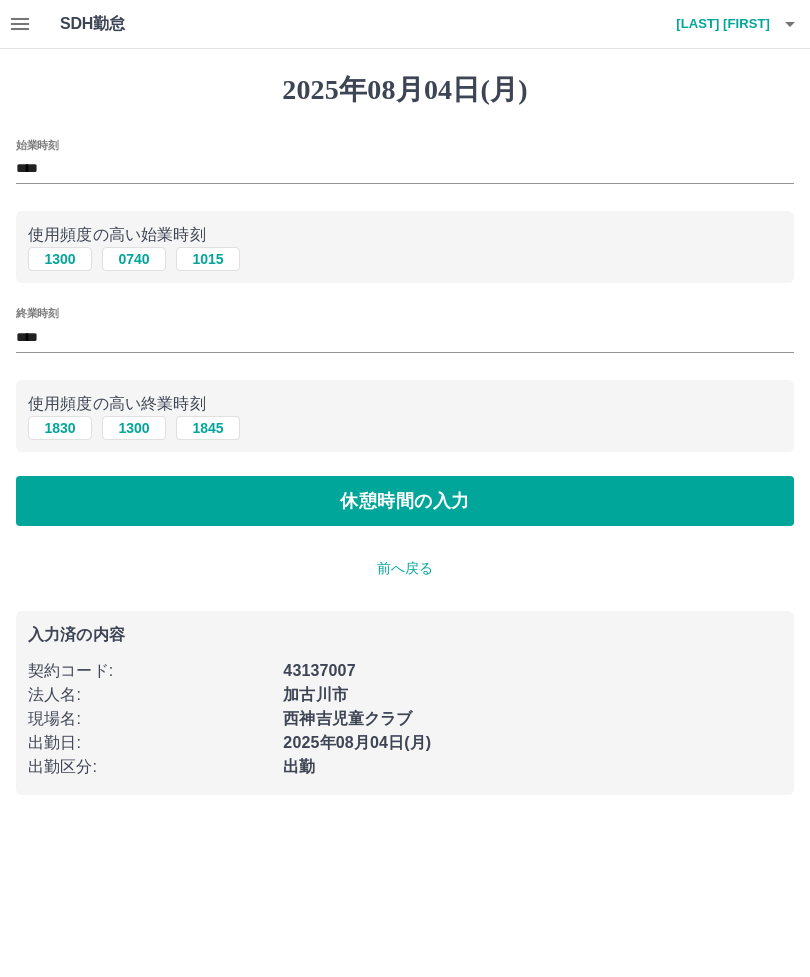 click on "****" at bounding box center (405, 337) 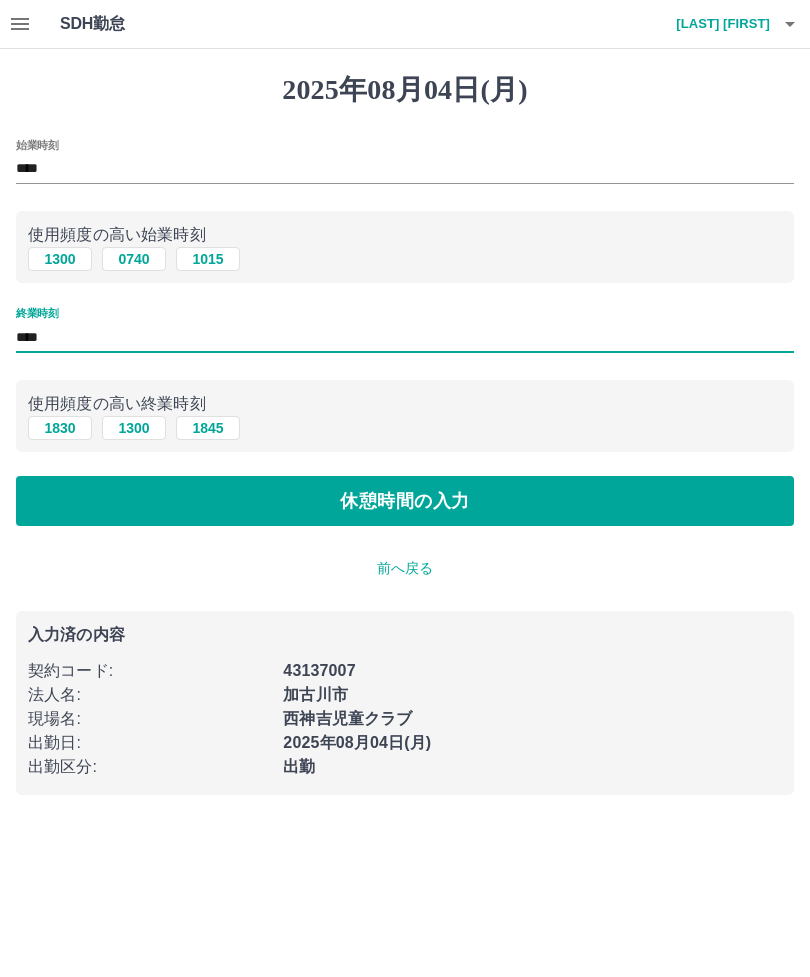 click on "始業時刻 **** 使用頻度の高い始業時刻 **** **** **** 終業時刻 **** 使用頻度の高い終業時刻 **** **** **** 休憩時間の入力" at bounding box center (405, 333) 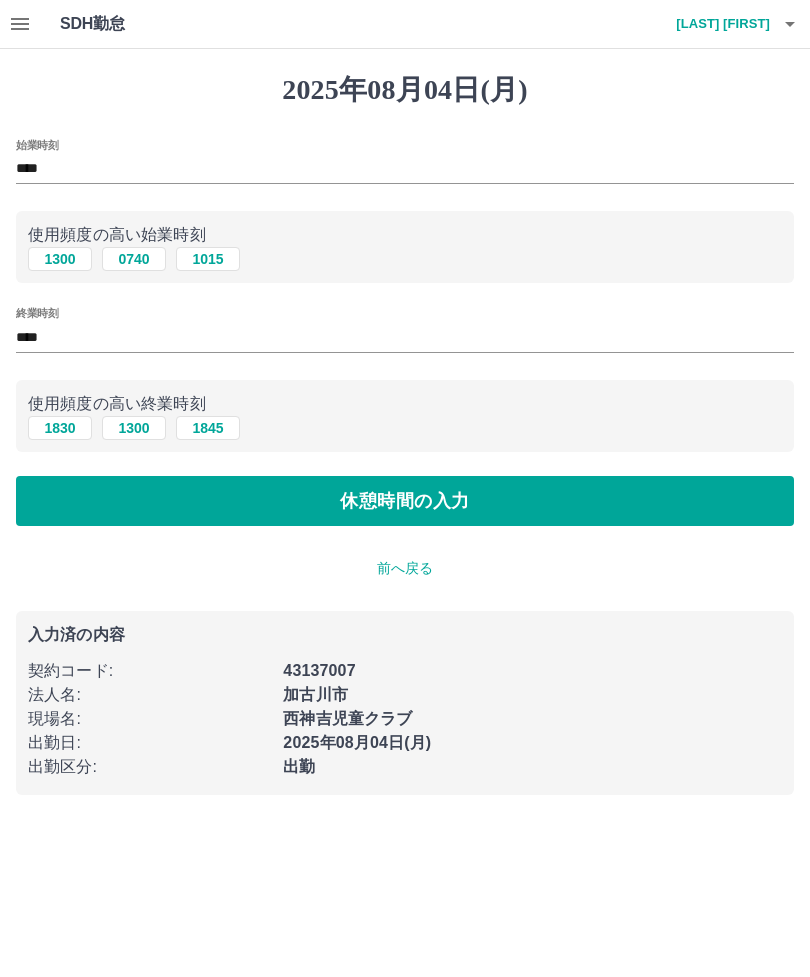 click on "終業時刻 ****" at bounding box center (405, 331) 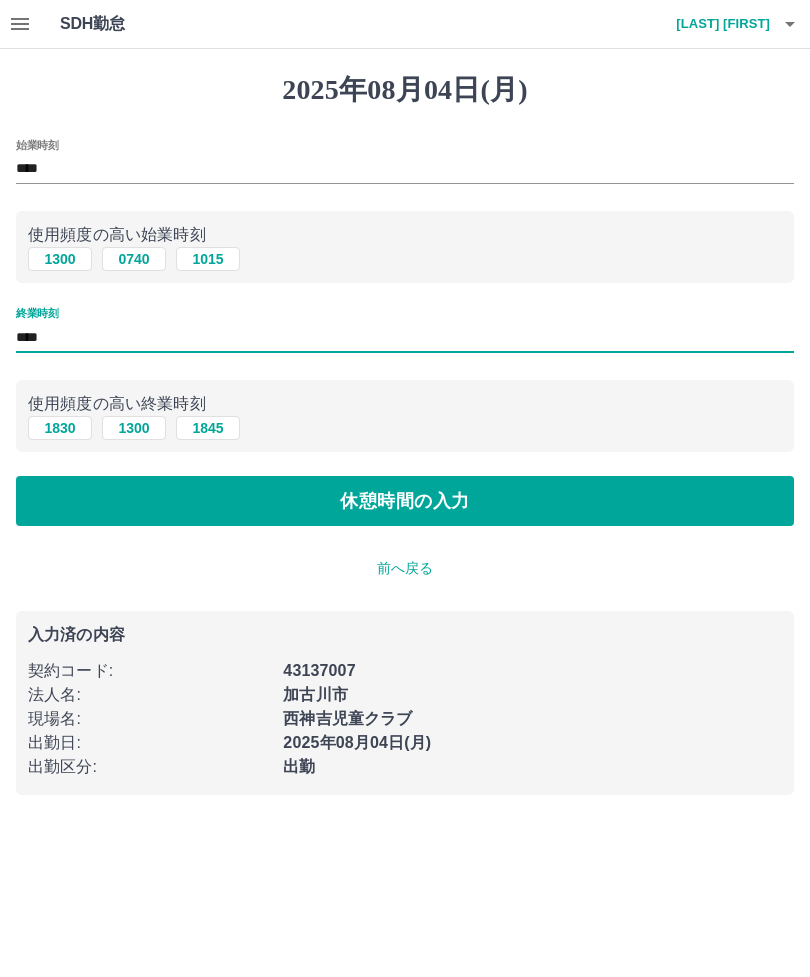 click on "****" at bounding box center (405, 337) 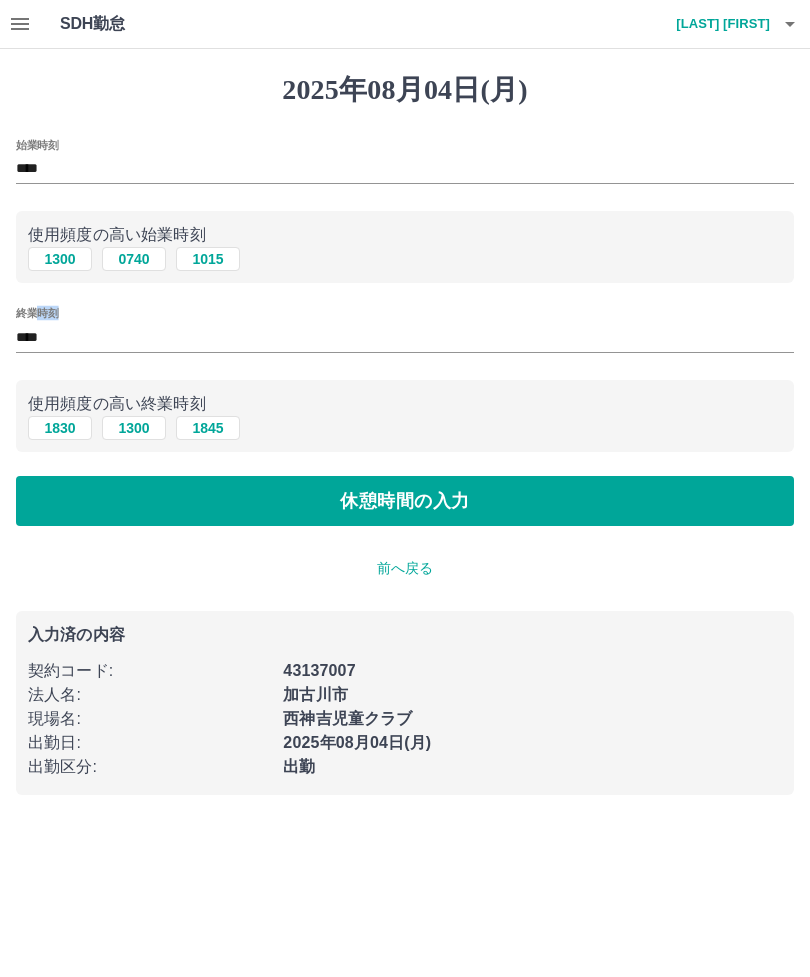click on "終業時刻 ****" at bounding box center [405, 331] 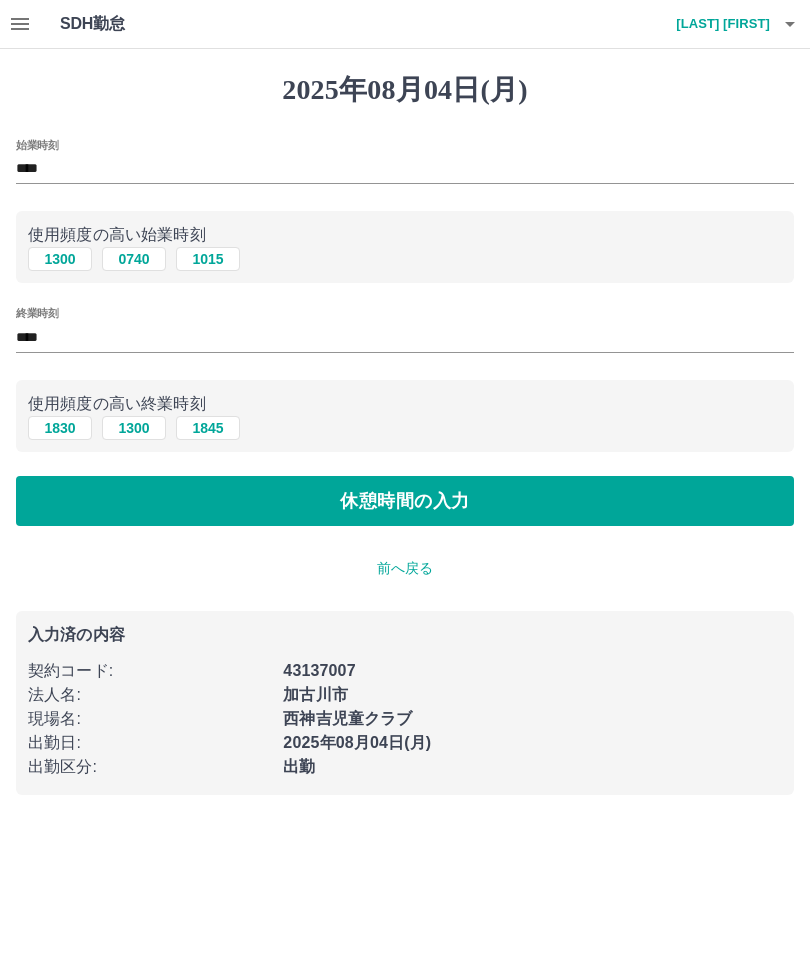 click on "****" at bounding box center (405, 337) 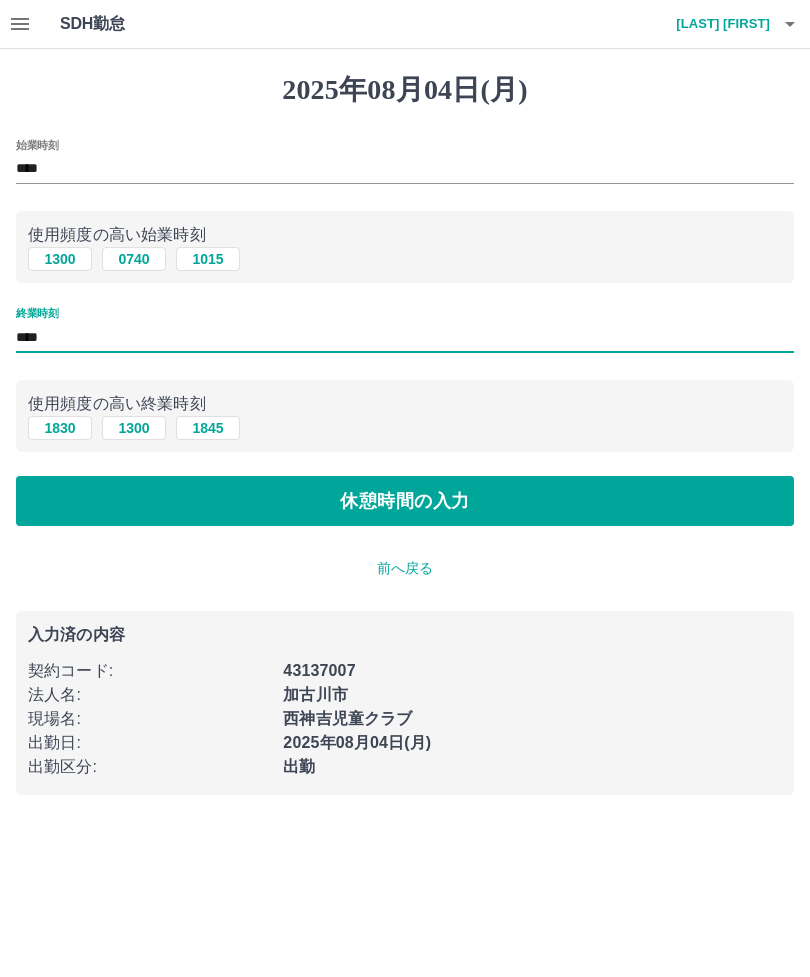 click on "始業時刻 **** 使用頻度の高い始業時刻 **** **** **** 終業時刻 **** 使用頻度の高い終業時刻 **** **** **** 休憩時間の入力" at bounding box center [405, 333] 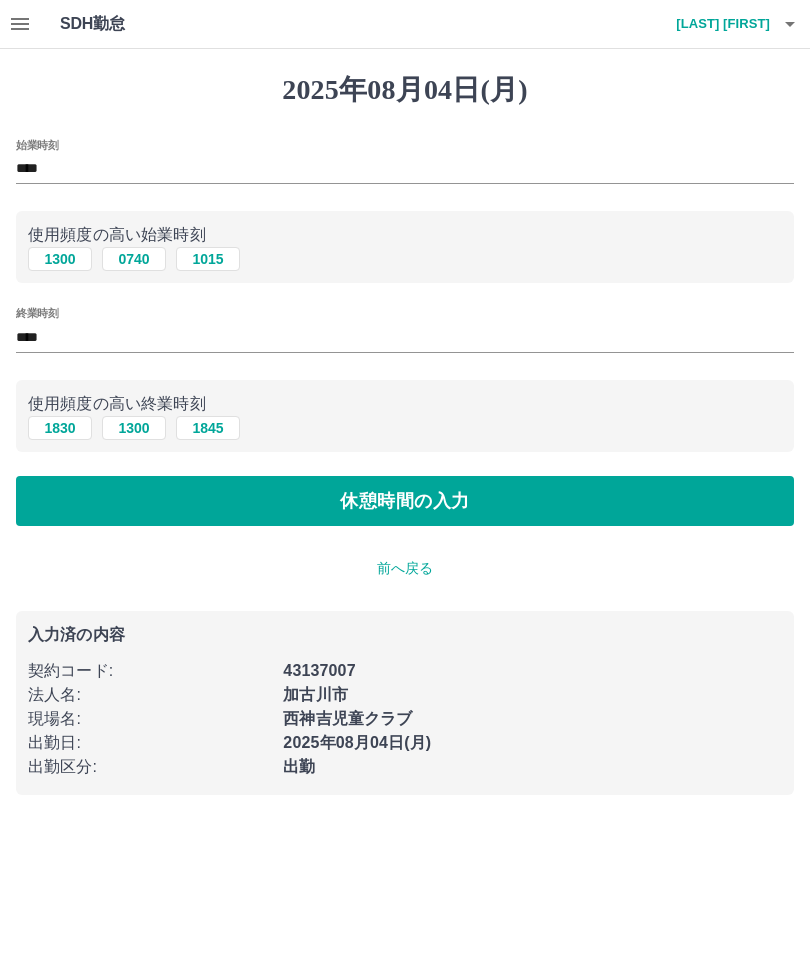 click on "****" at bounding box center [405, 337] 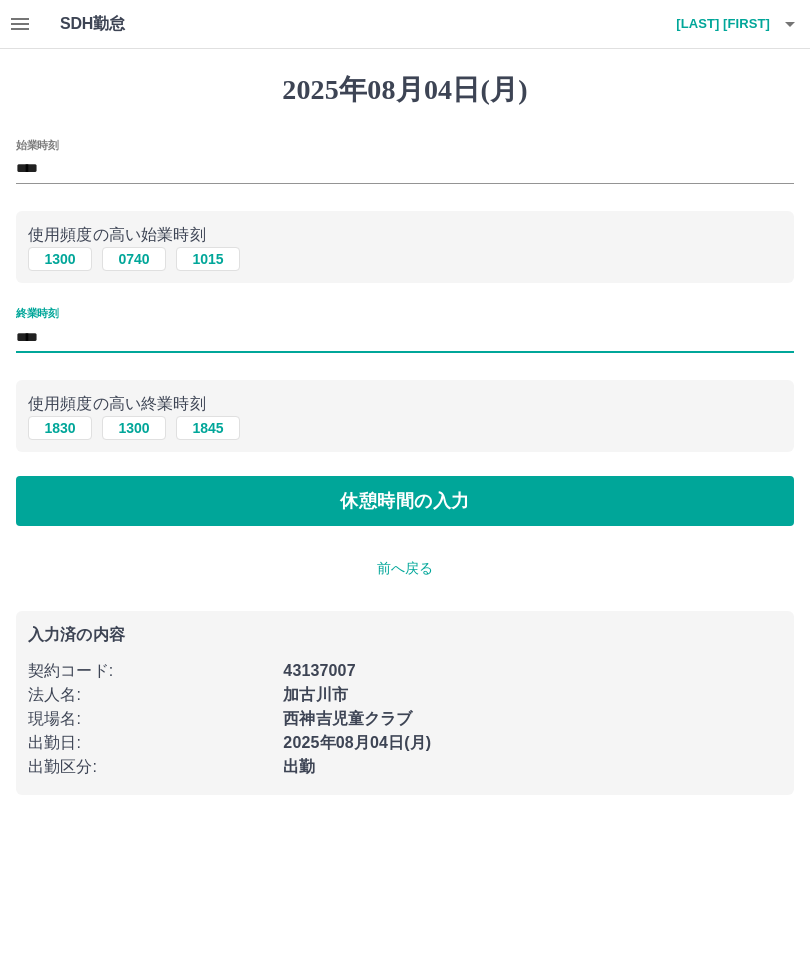 click on "終業時刻 ****" at bounding box center [405, 331] 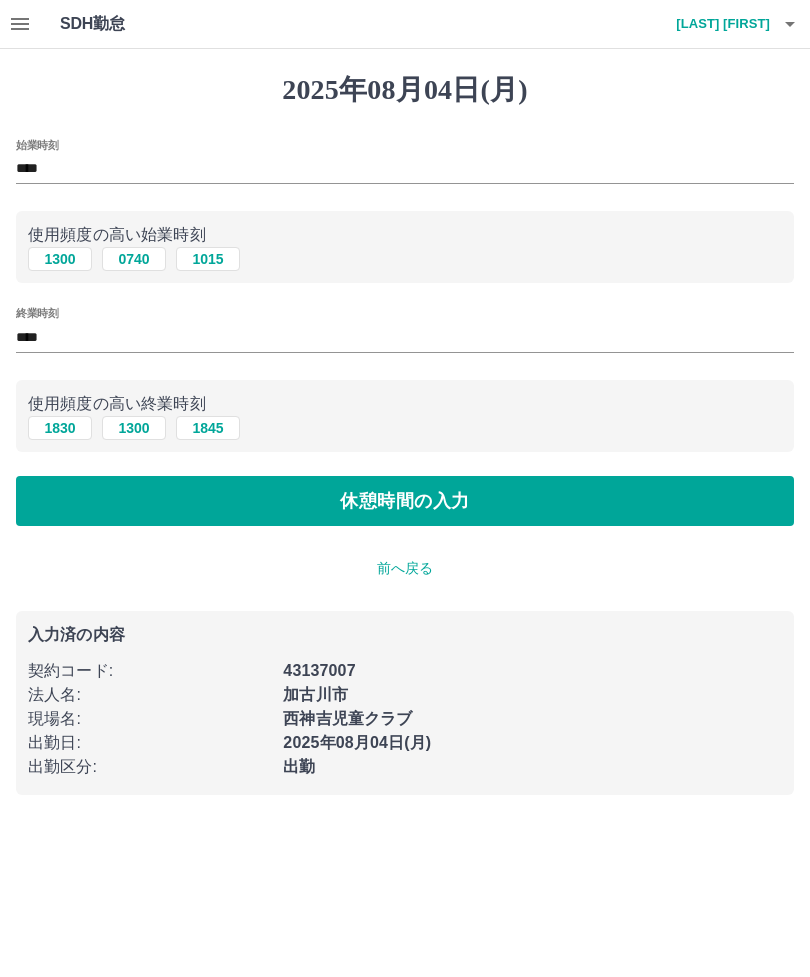 click on "****" at bounding box center [405, 337] 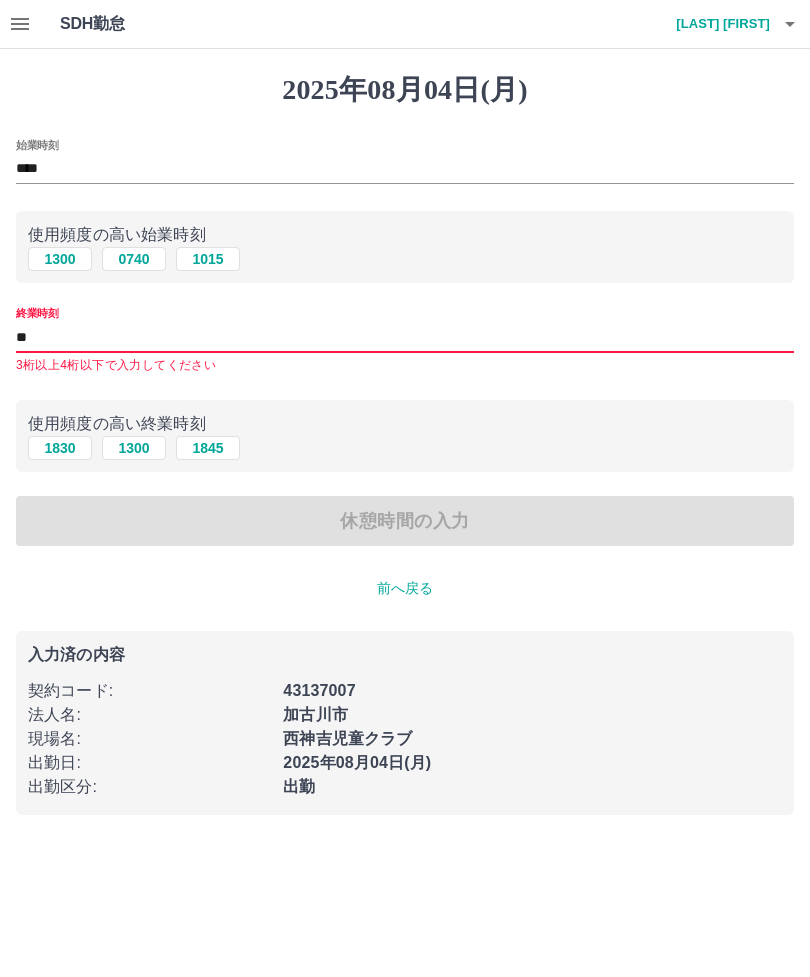 type on "*" 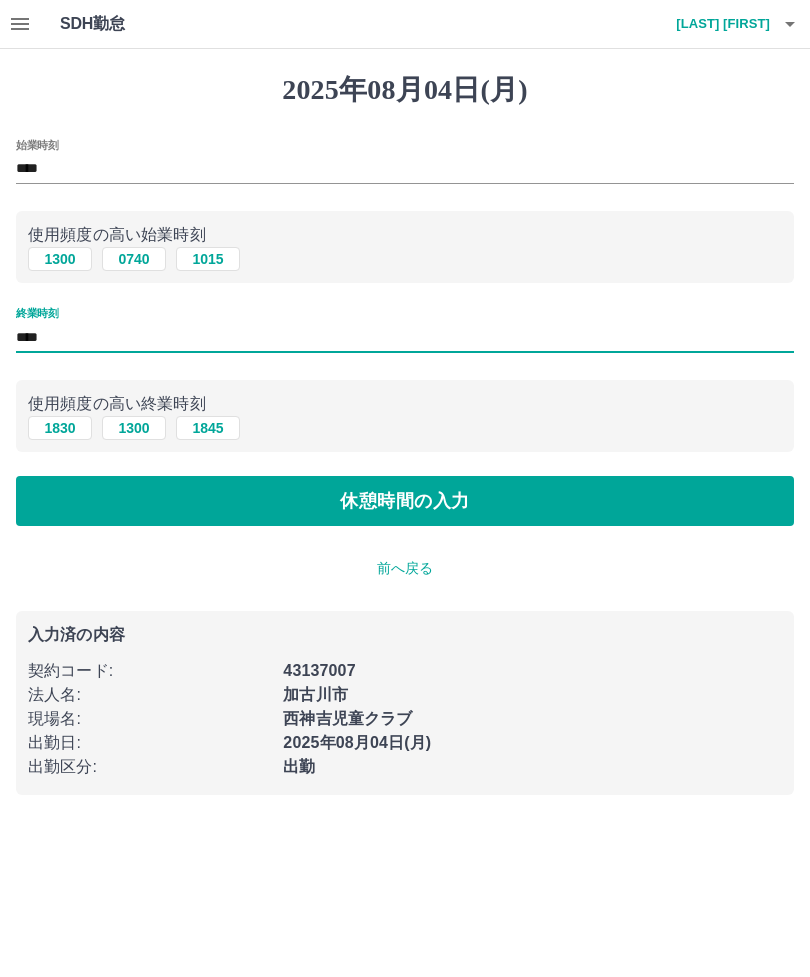type on "****" 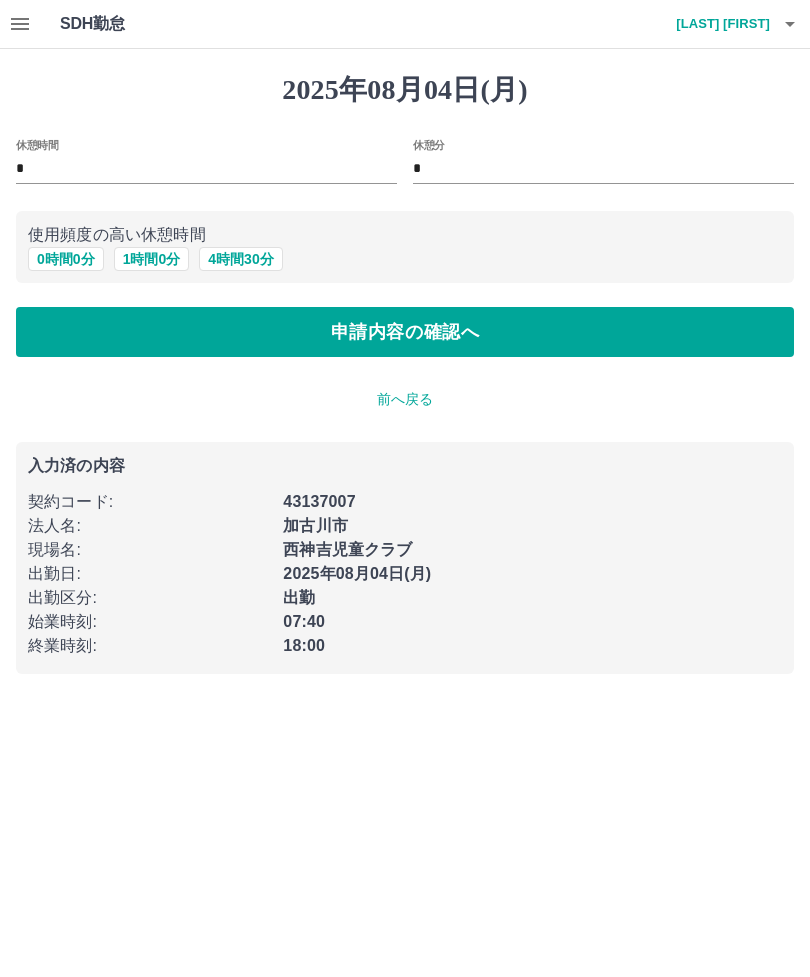 click on "1 時間 0 分" at bounding box center (152, 259) 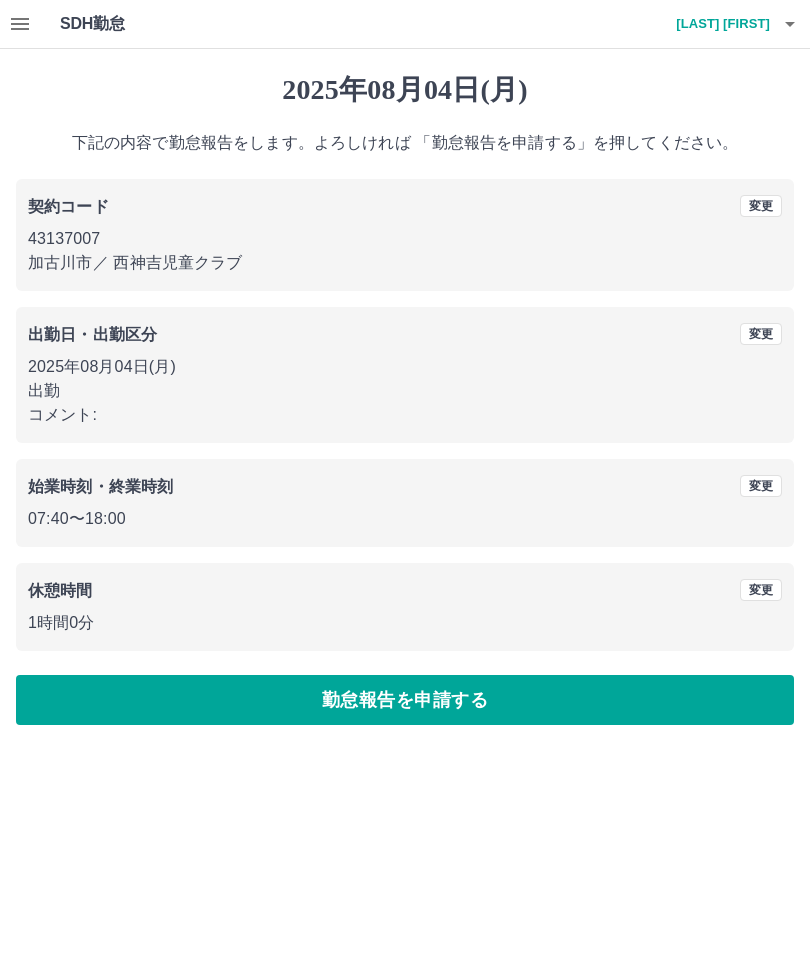 click on "勤怠報告を申請する" at bounding box center (405, 700) 